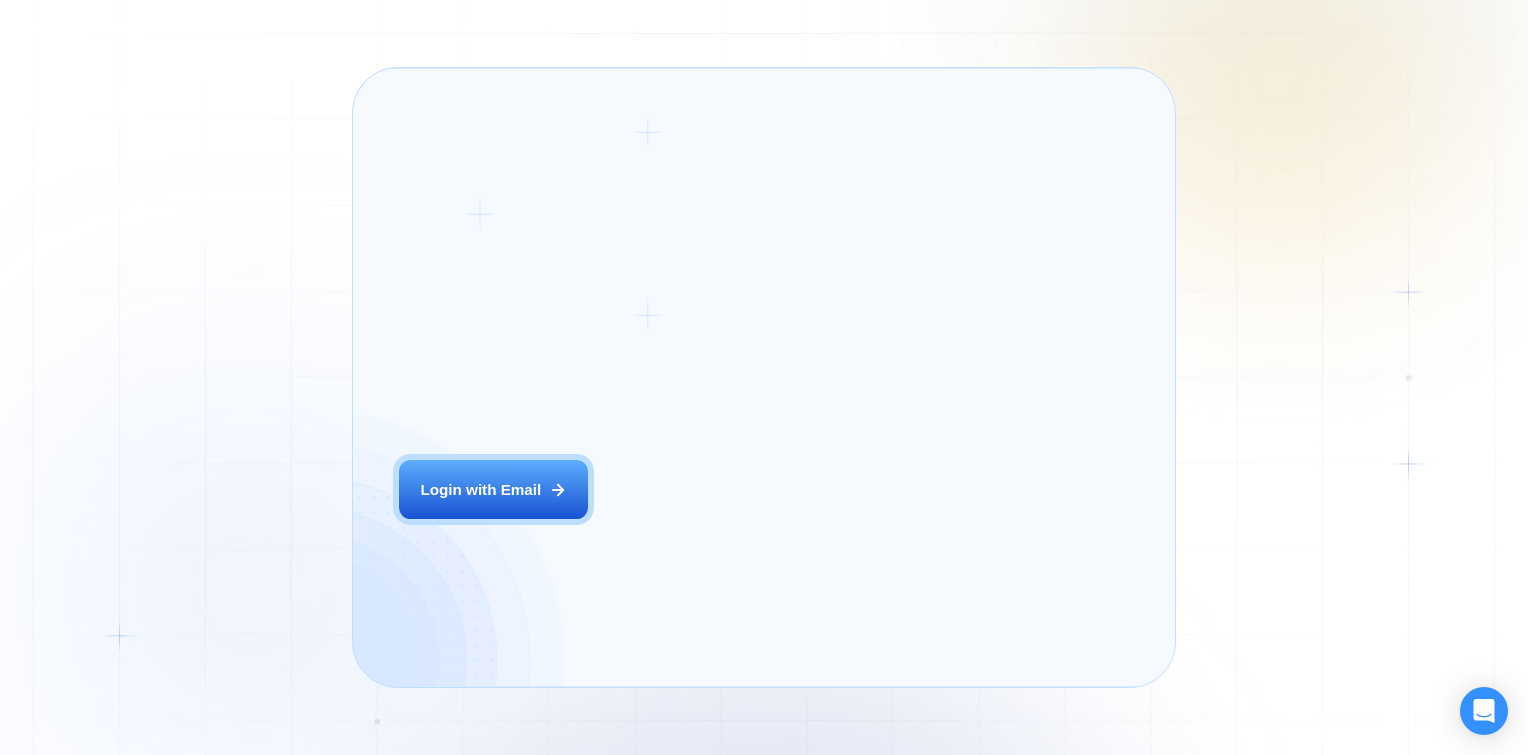 scroll, scrollTop: 0, scrollLeft: 0, axis: both 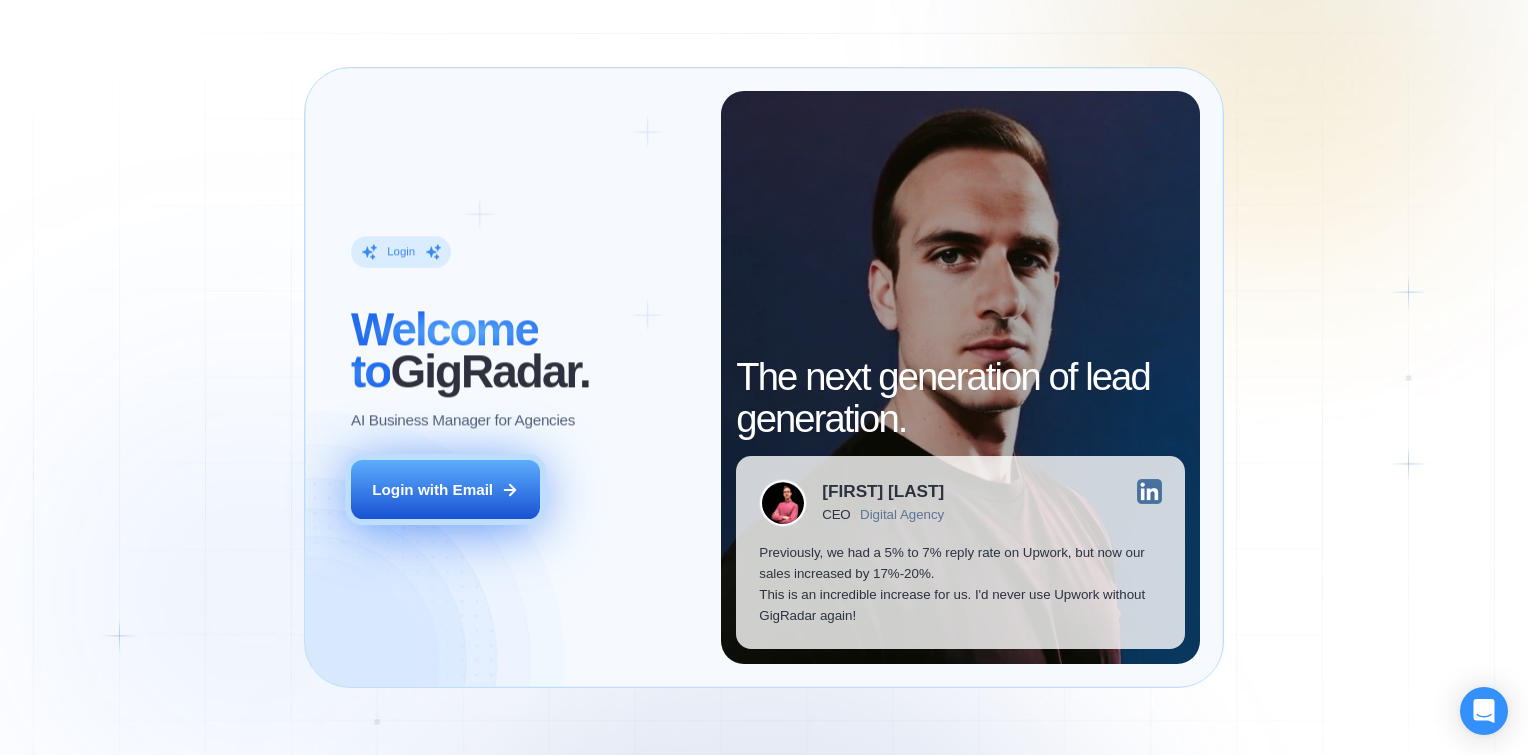 click on "Login with Email" at bounding box center [445, 489] 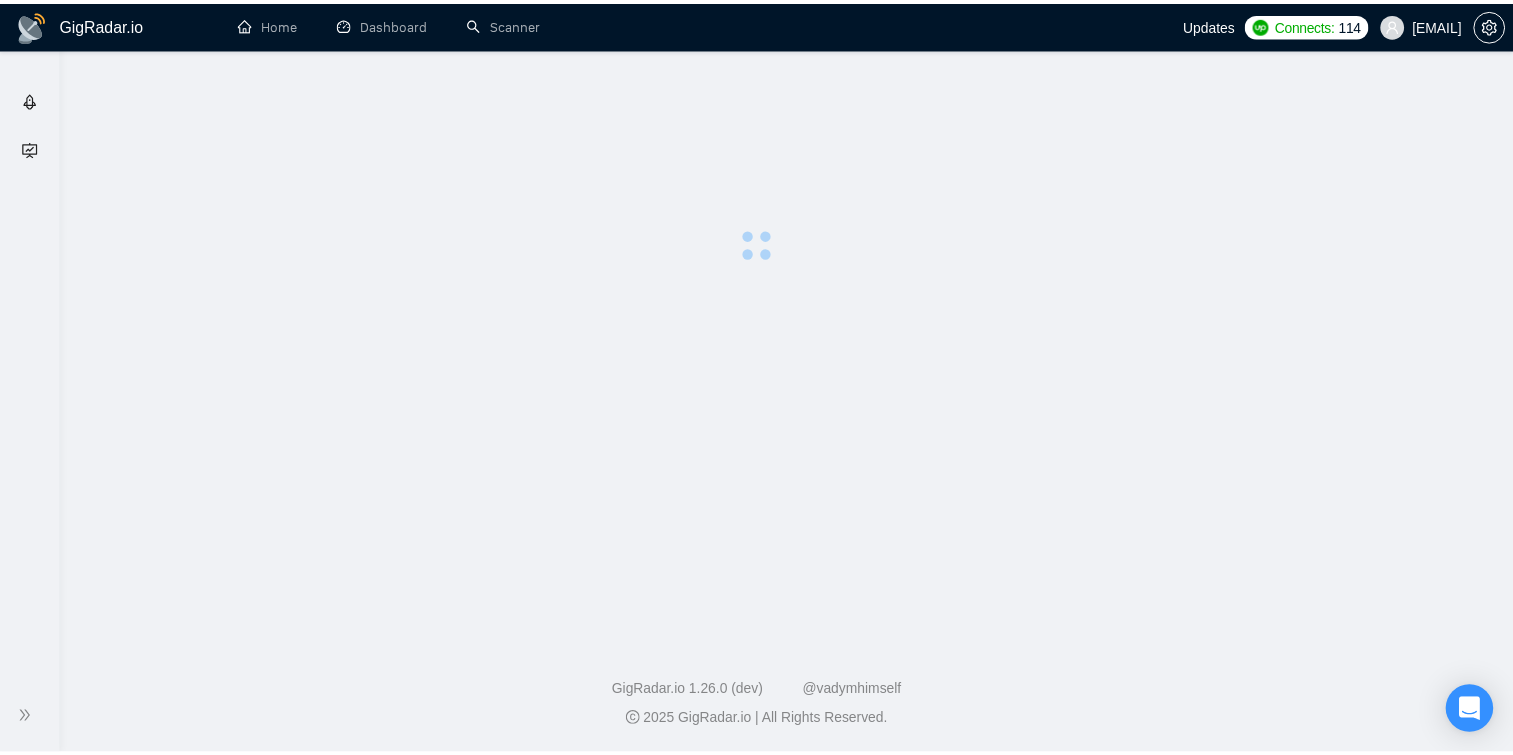 scroll, scrollTop: 0, scrollLeft: 0, axis: both 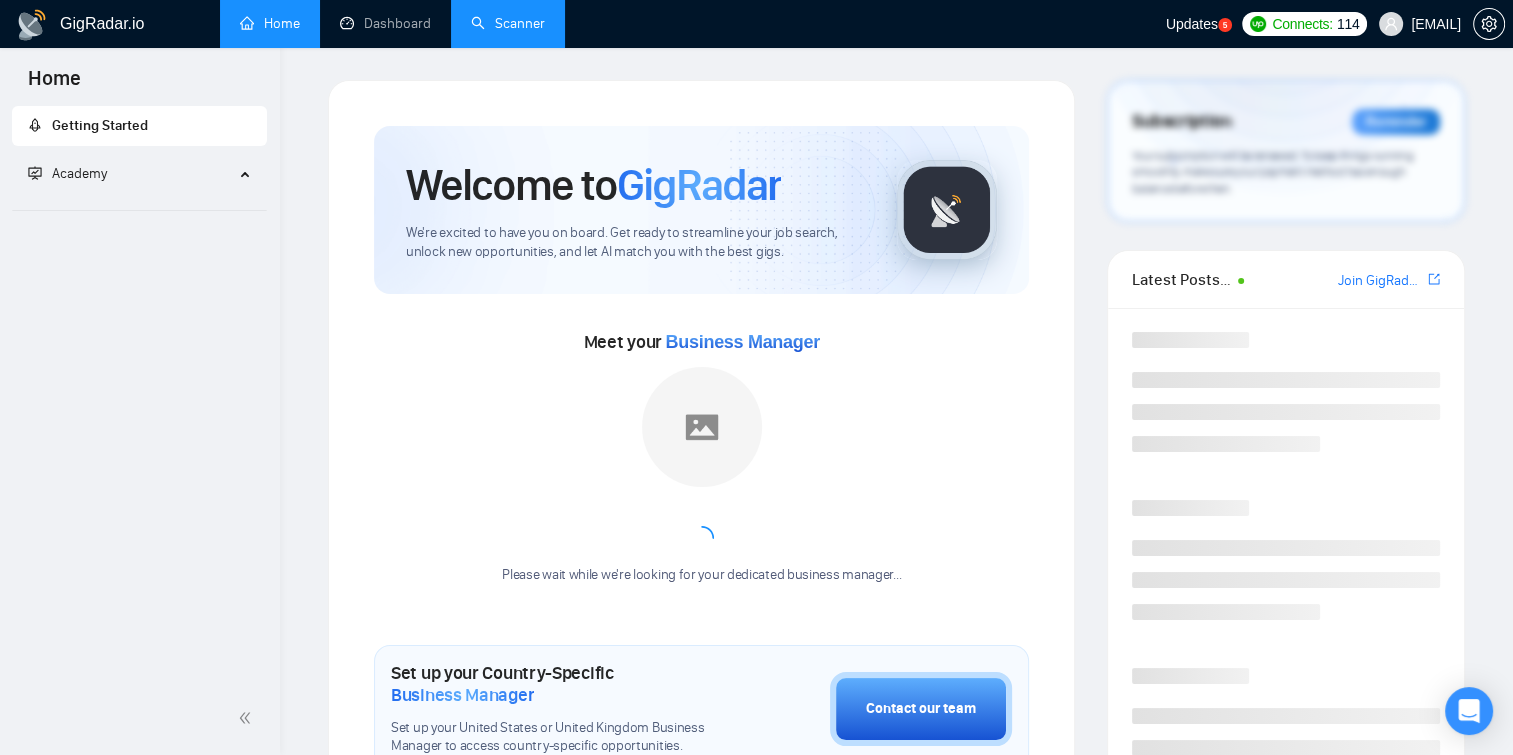 click on "Scanner" at bounding box center (508, 23) 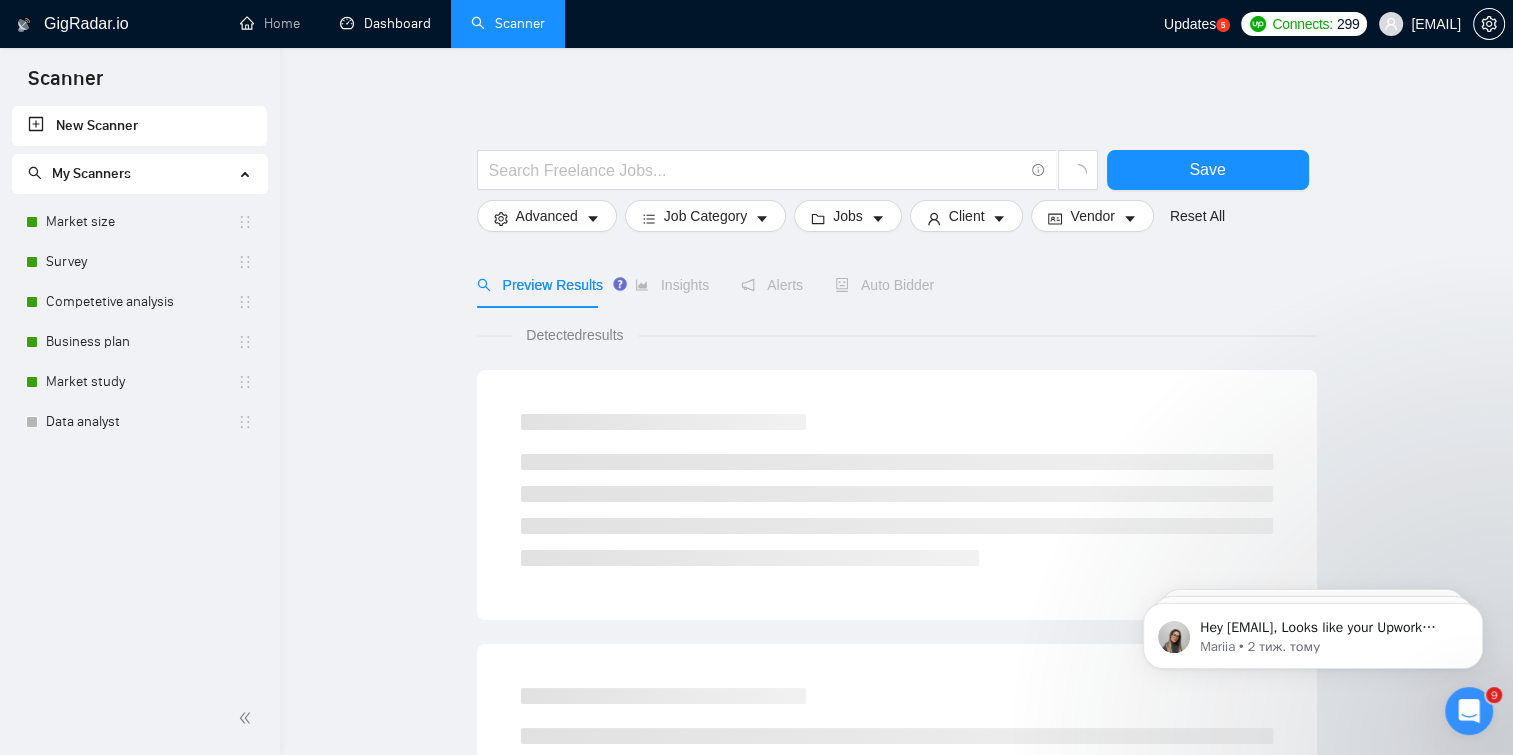 scroll, scrollTop: 0, scrollLeft: 0, axis: both 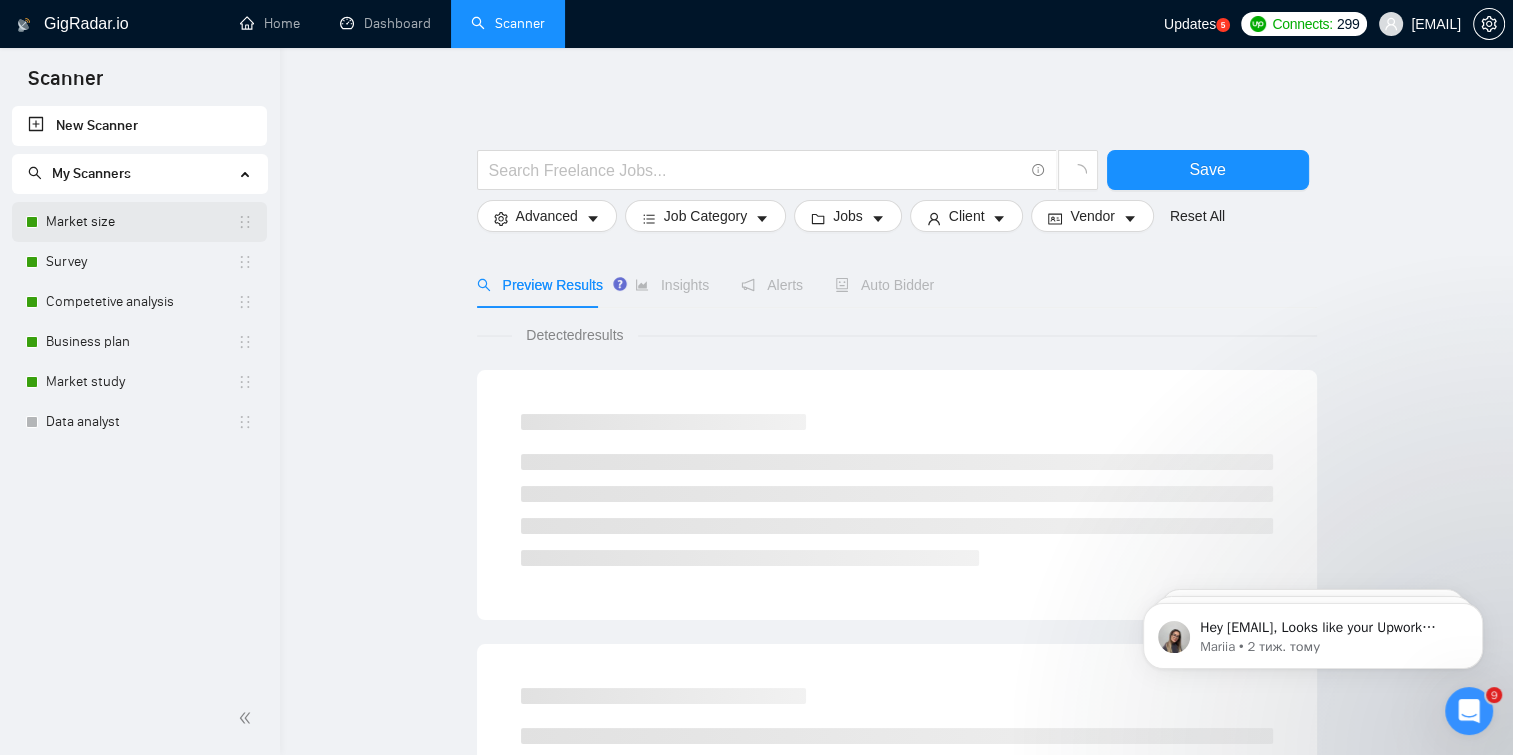 click on "Market size" at bounding box center [141, 222] 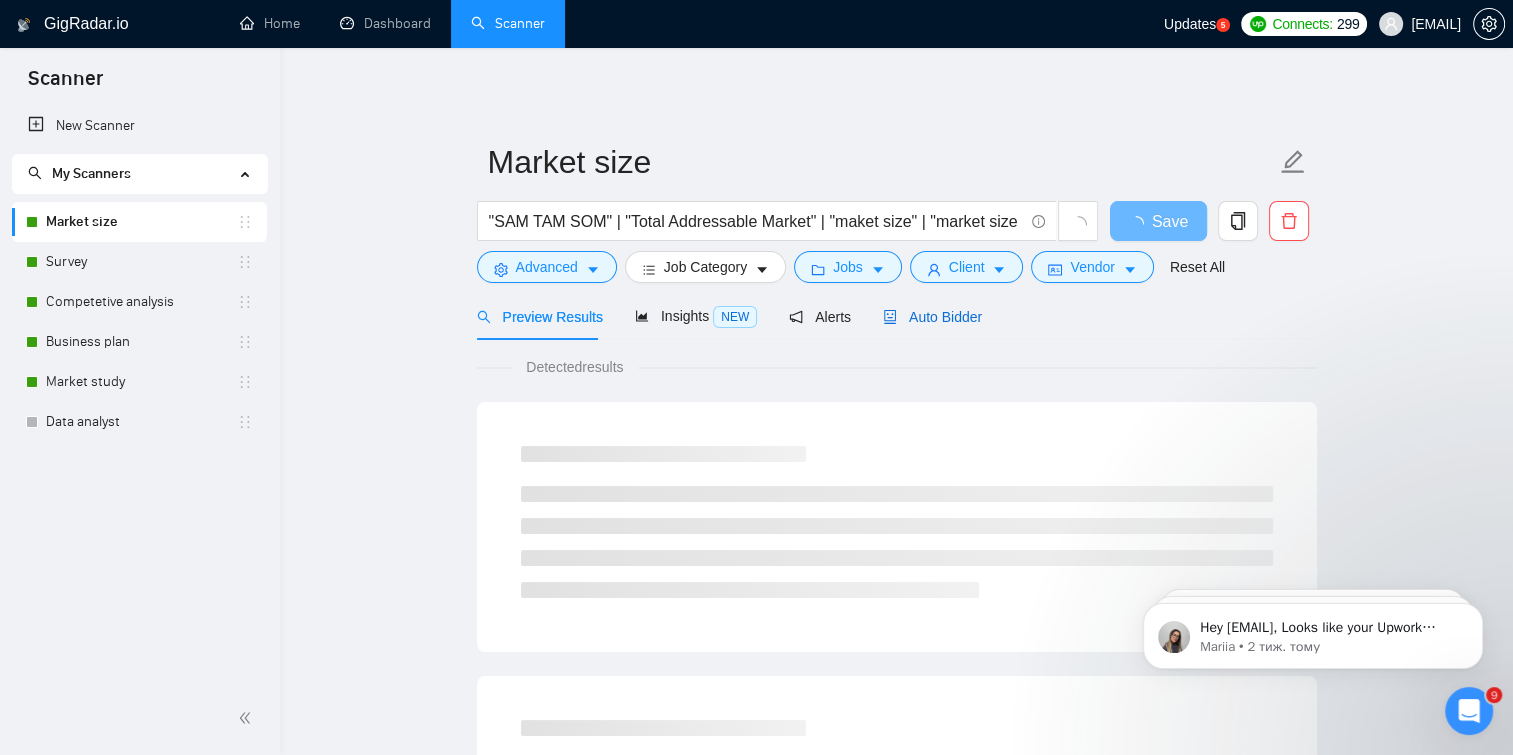 click on "Auto Bidder" at bounding box center [932, 317] 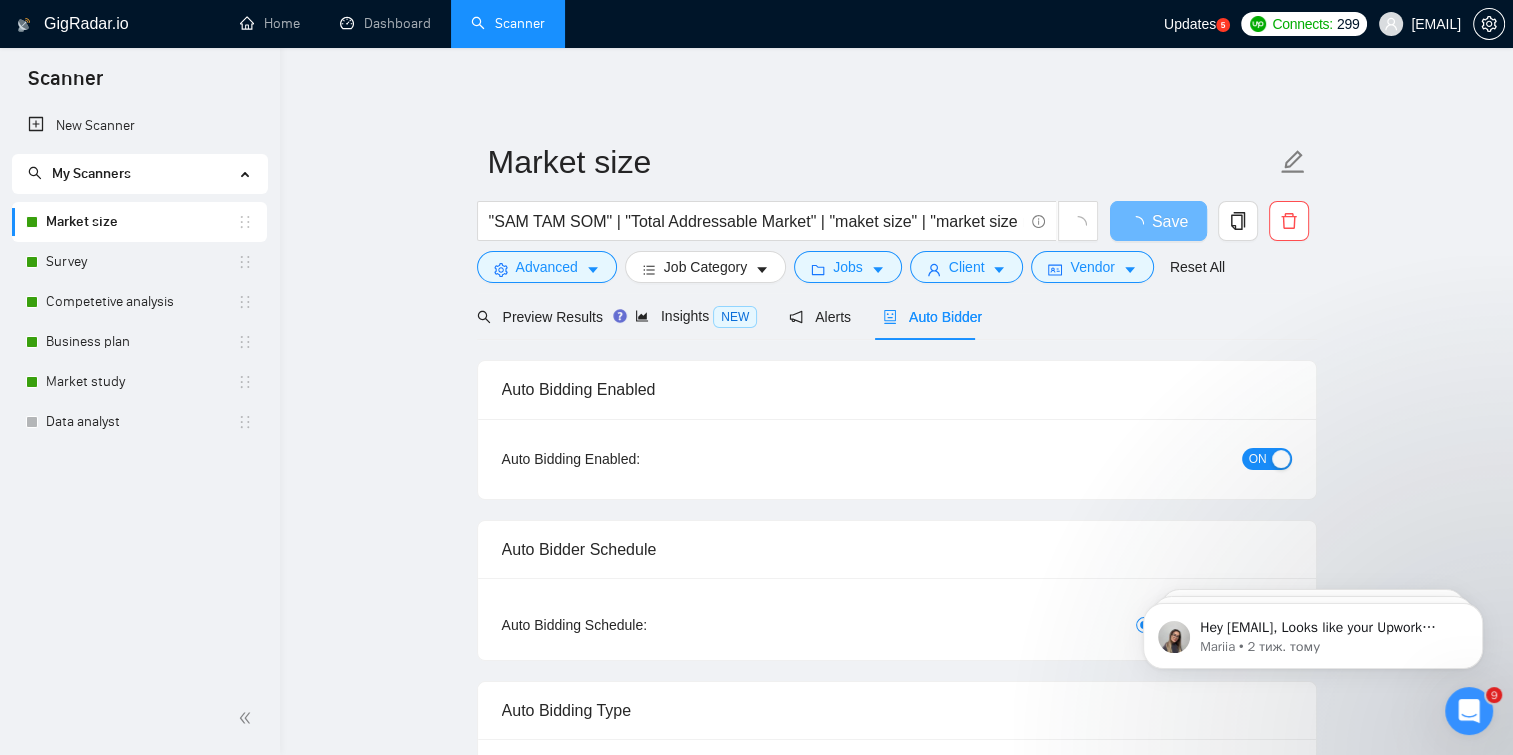 checkbox on "true" 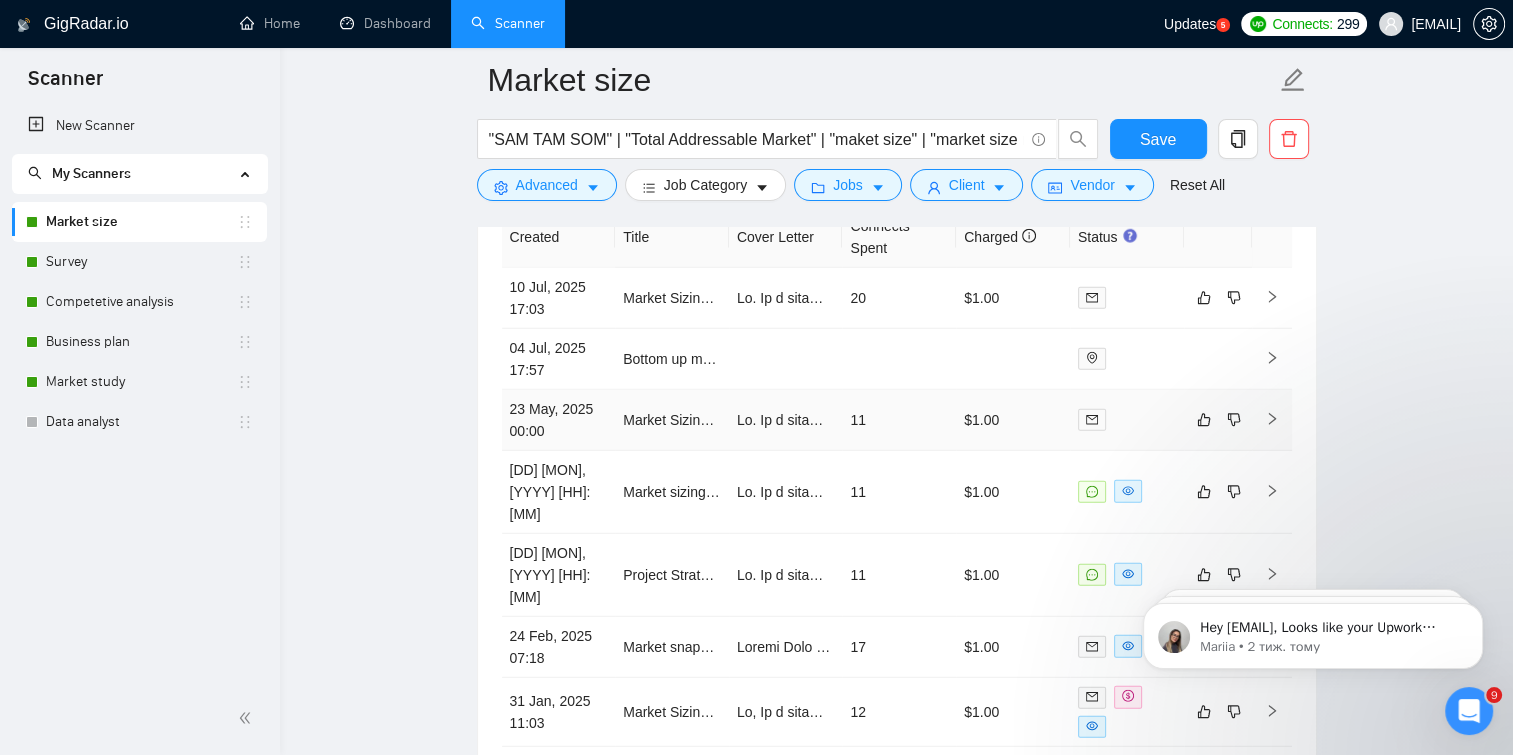 scroll, scrollTop: 5355, scrollLeft: 0, axis: vertical 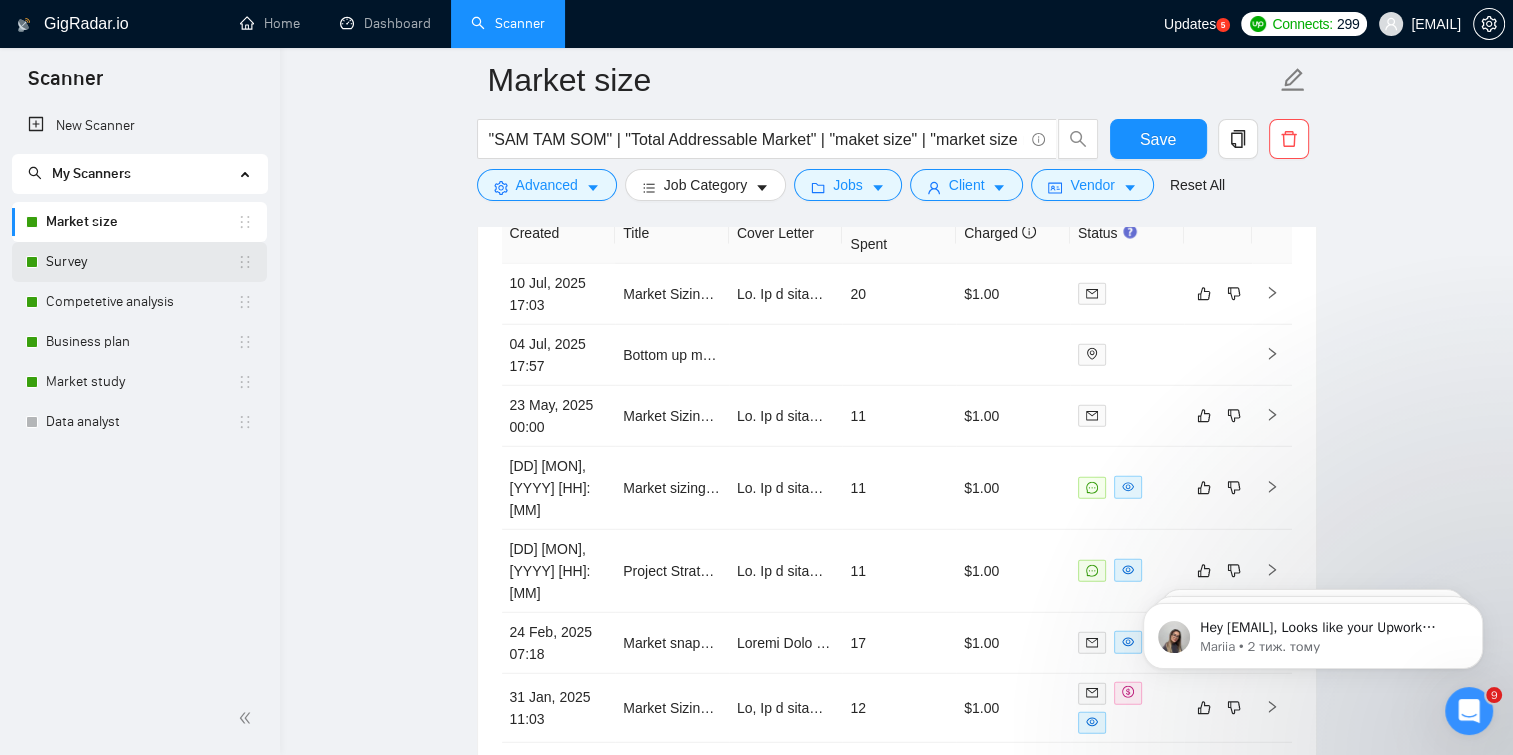 click on "Survey" at bounding box center [141, 262] 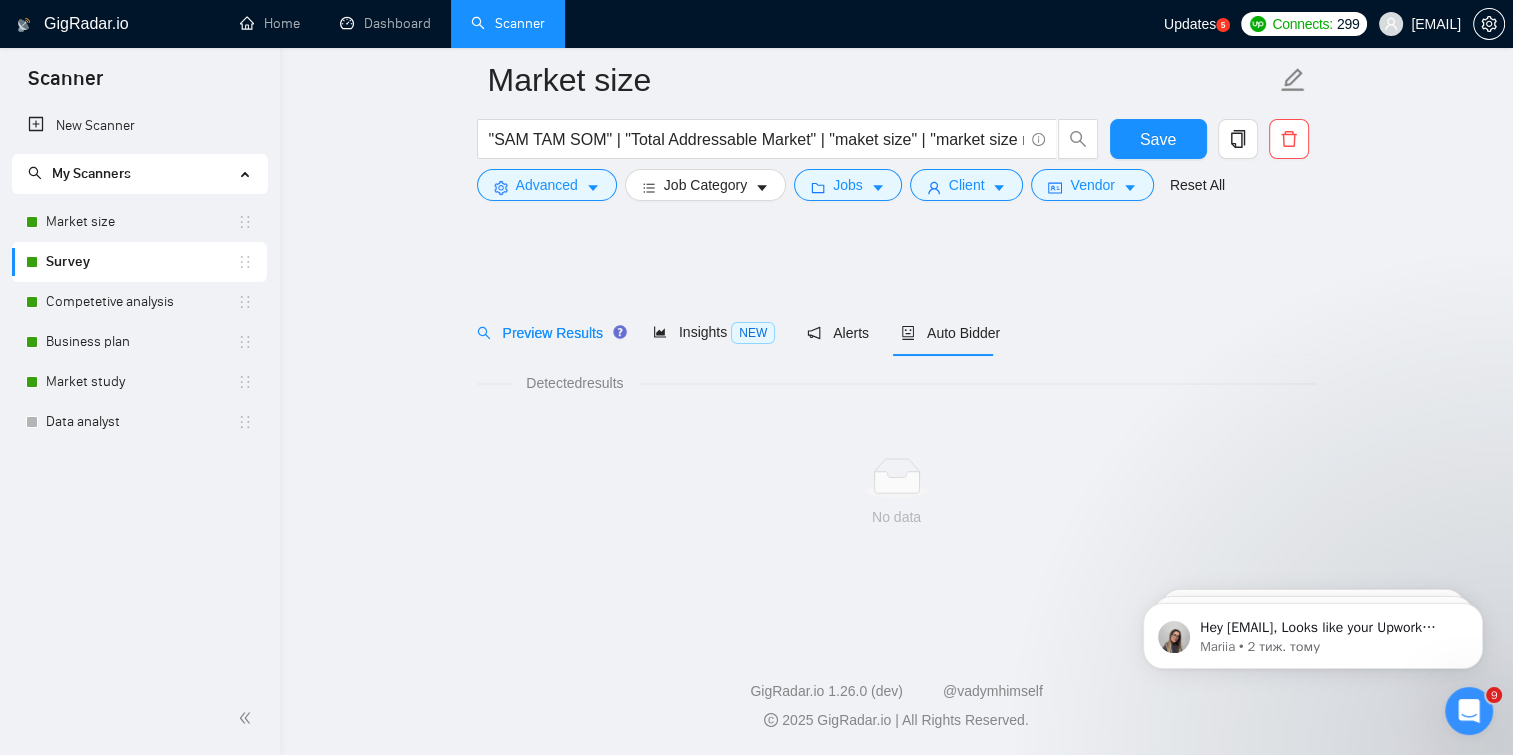 scroll, scrollTop: 0, scrollLeft: 0, axis: both 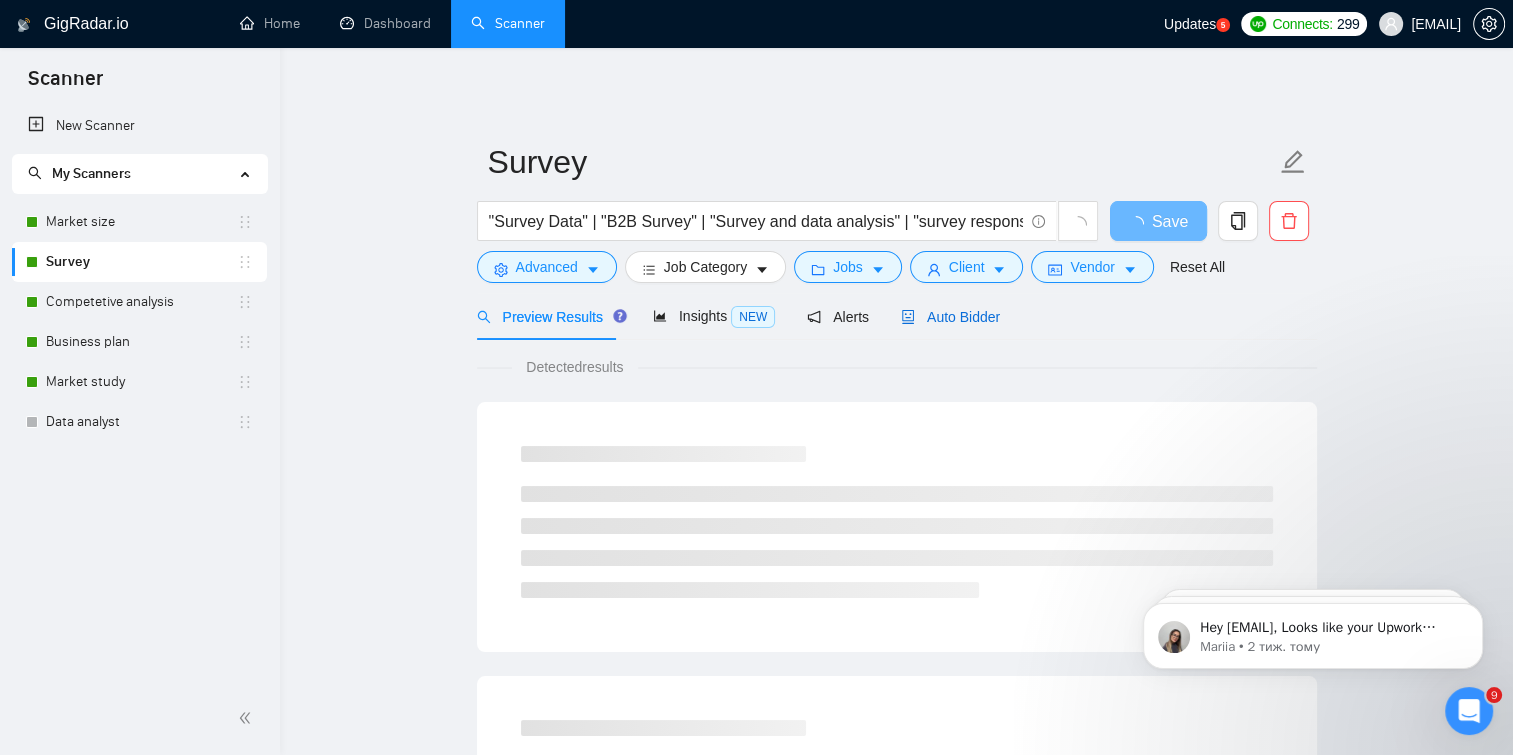click 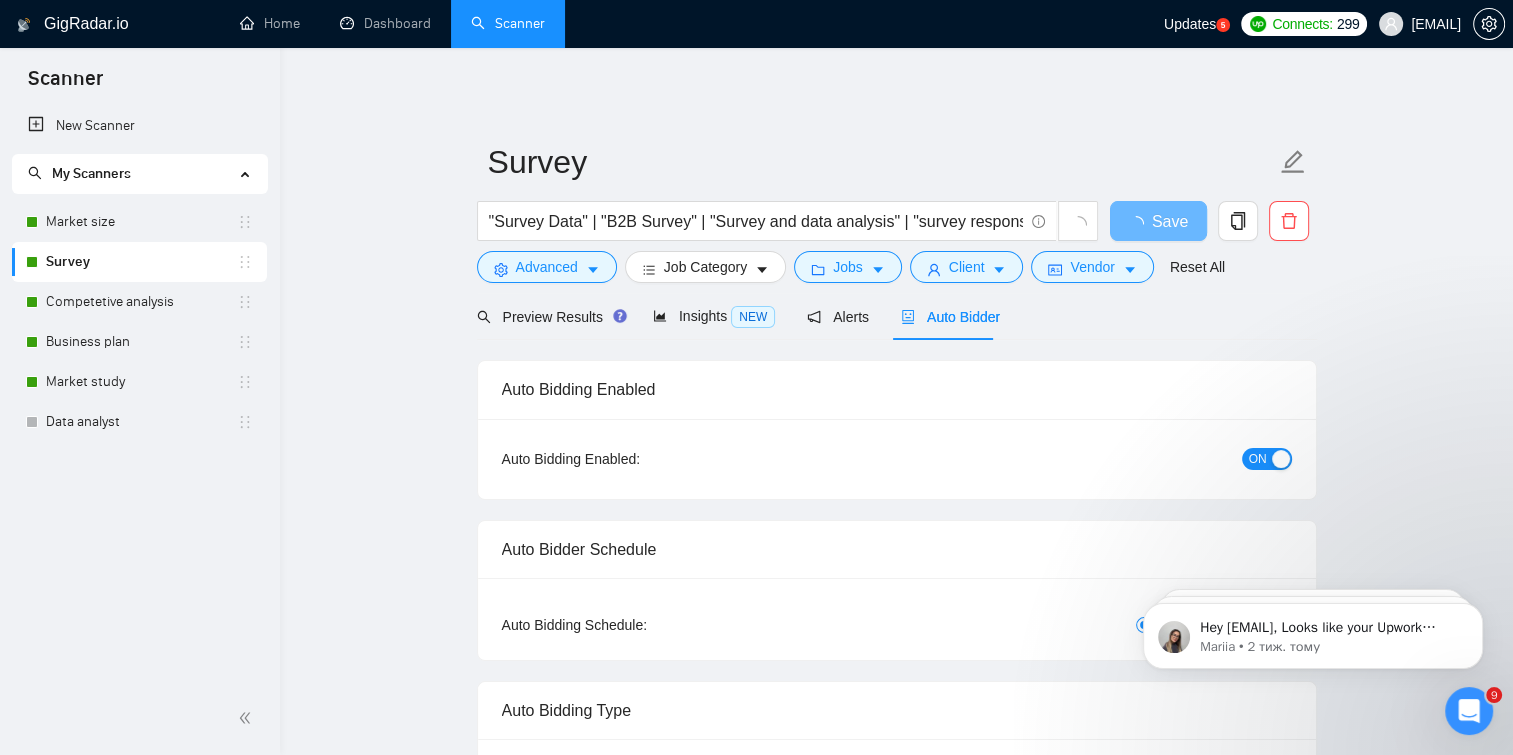 checkbox on "true" 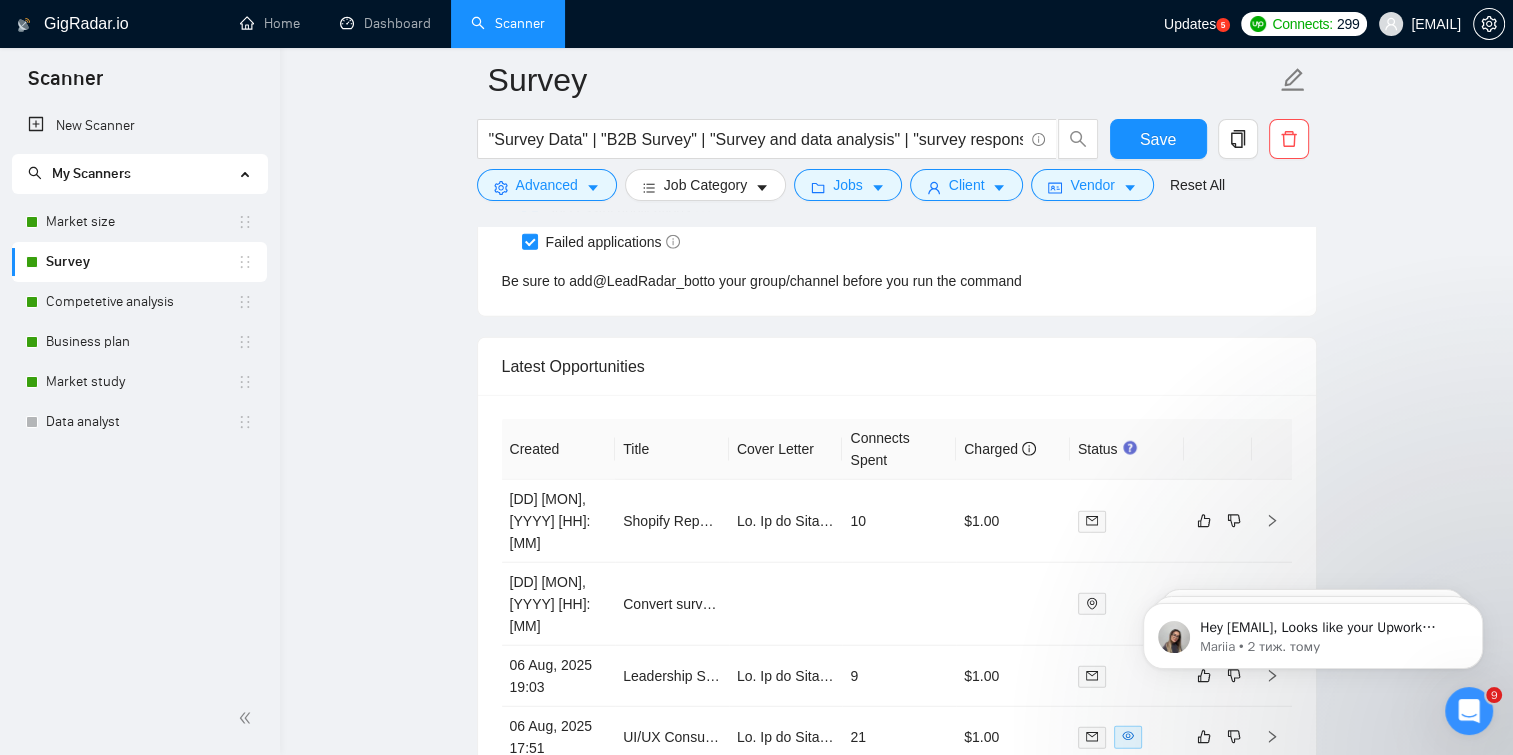 scroll, scrollTop: 5021, scrollLeft: 0, axis: vertical 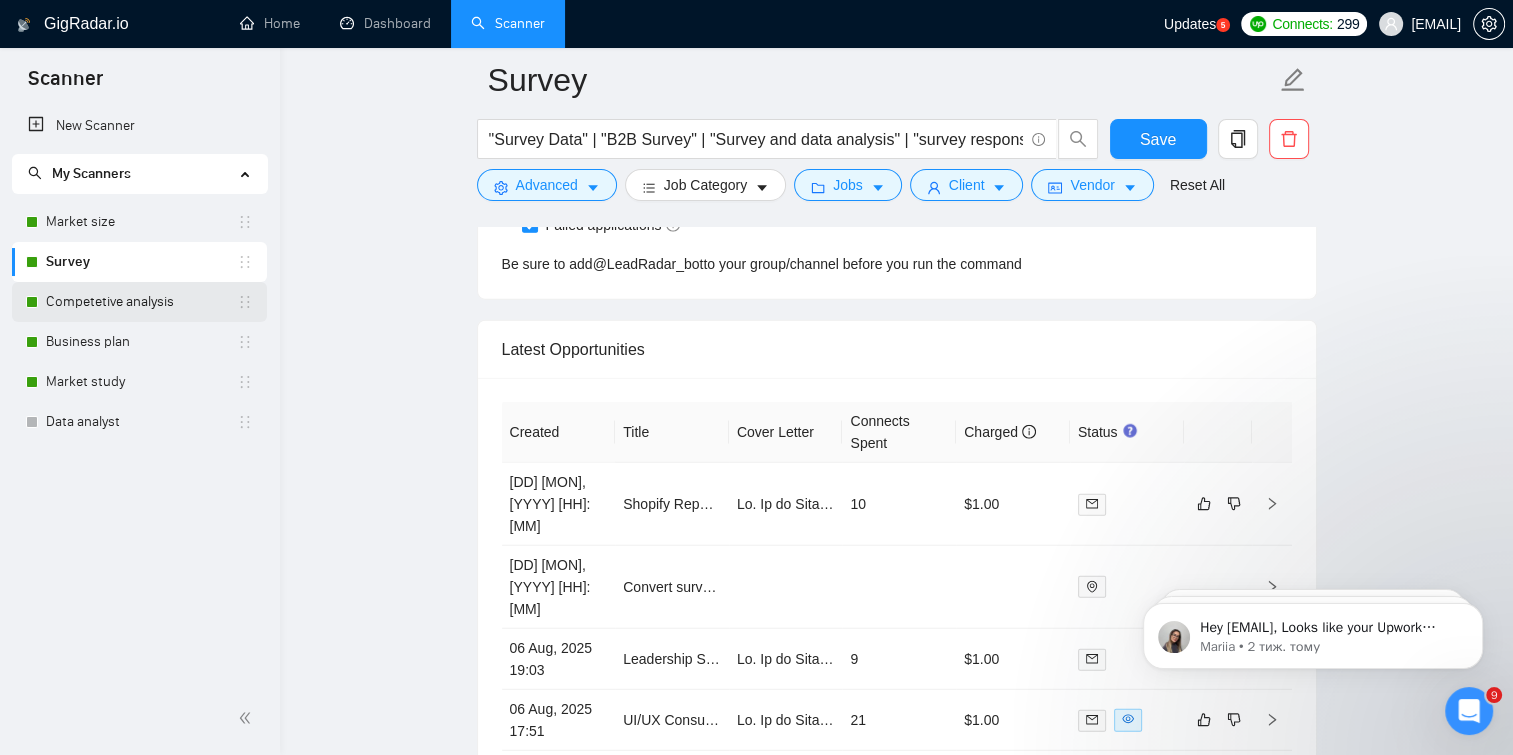 click on "Competetive analysis" at bounding box center [141, 302] 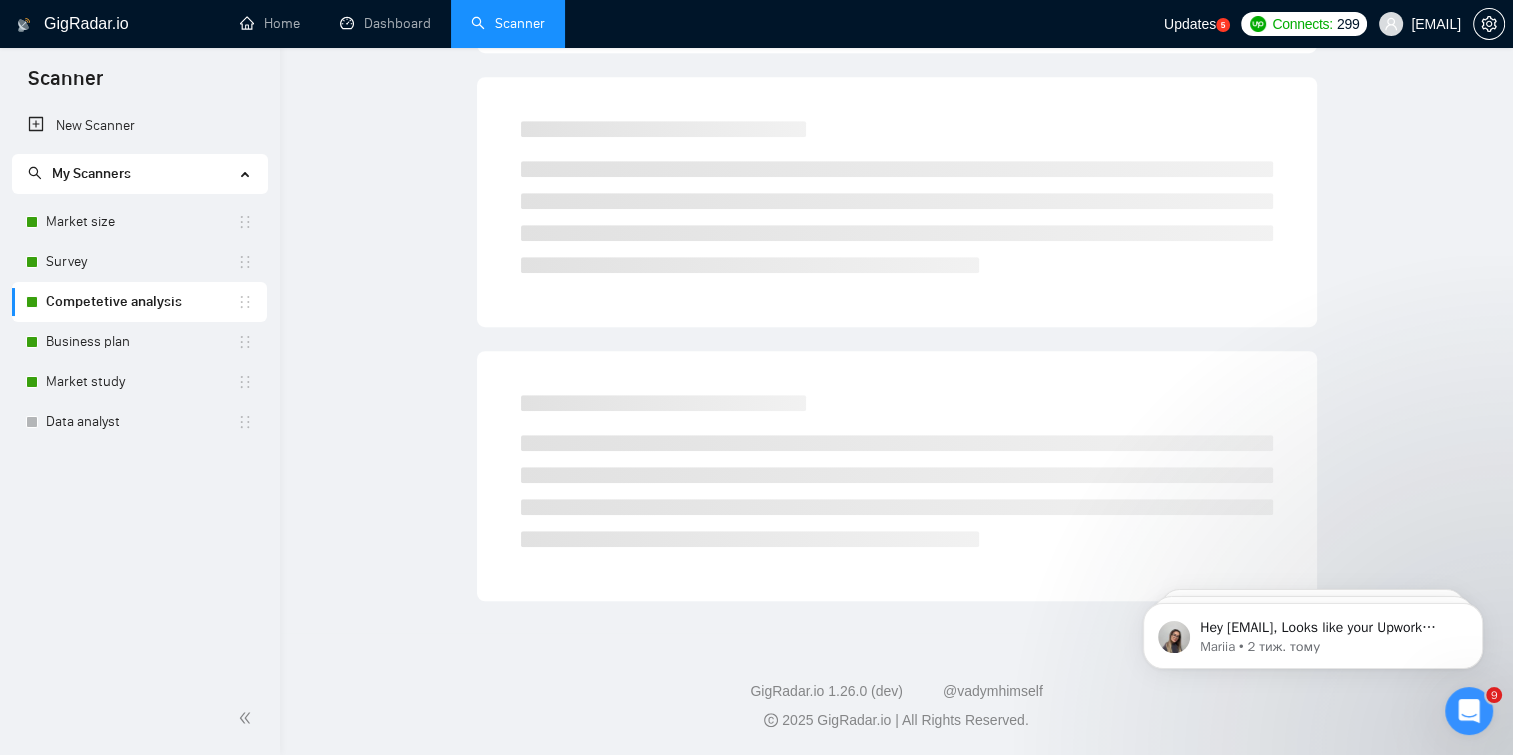 scroll, scrollTop: 0, scrollLeft: 0, axis: both 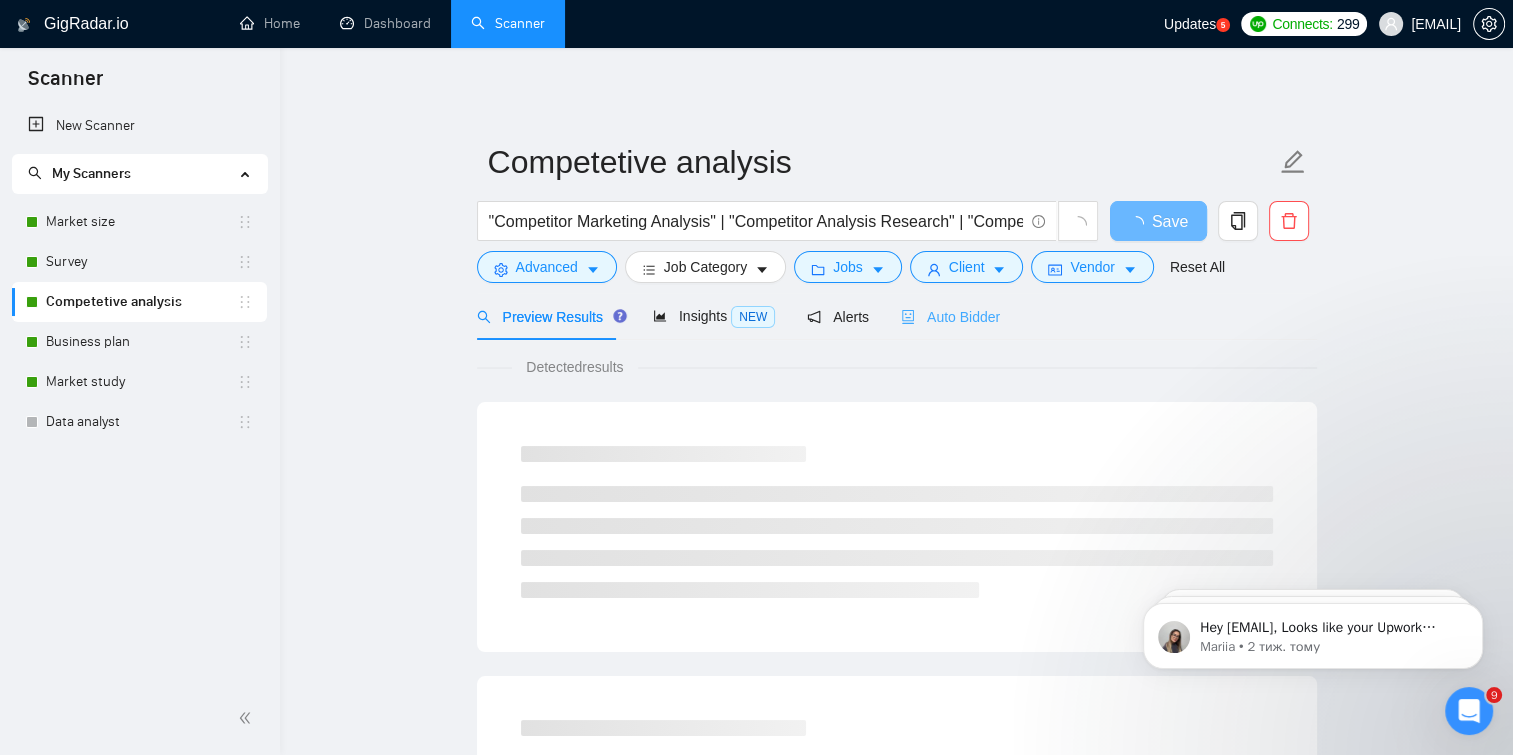 click on "Auto Bidder" at bounding box center (950, 316) 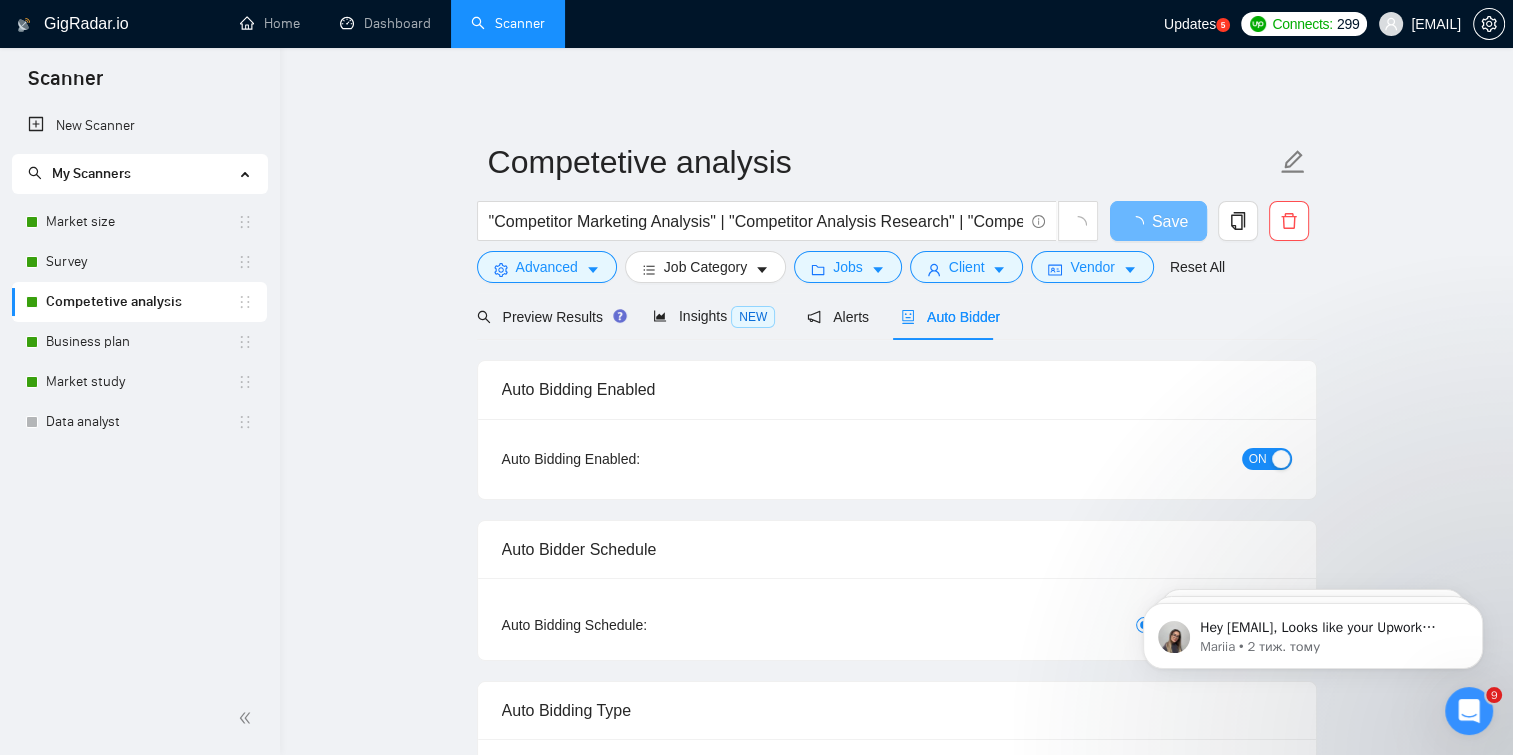 checkbox on "true" 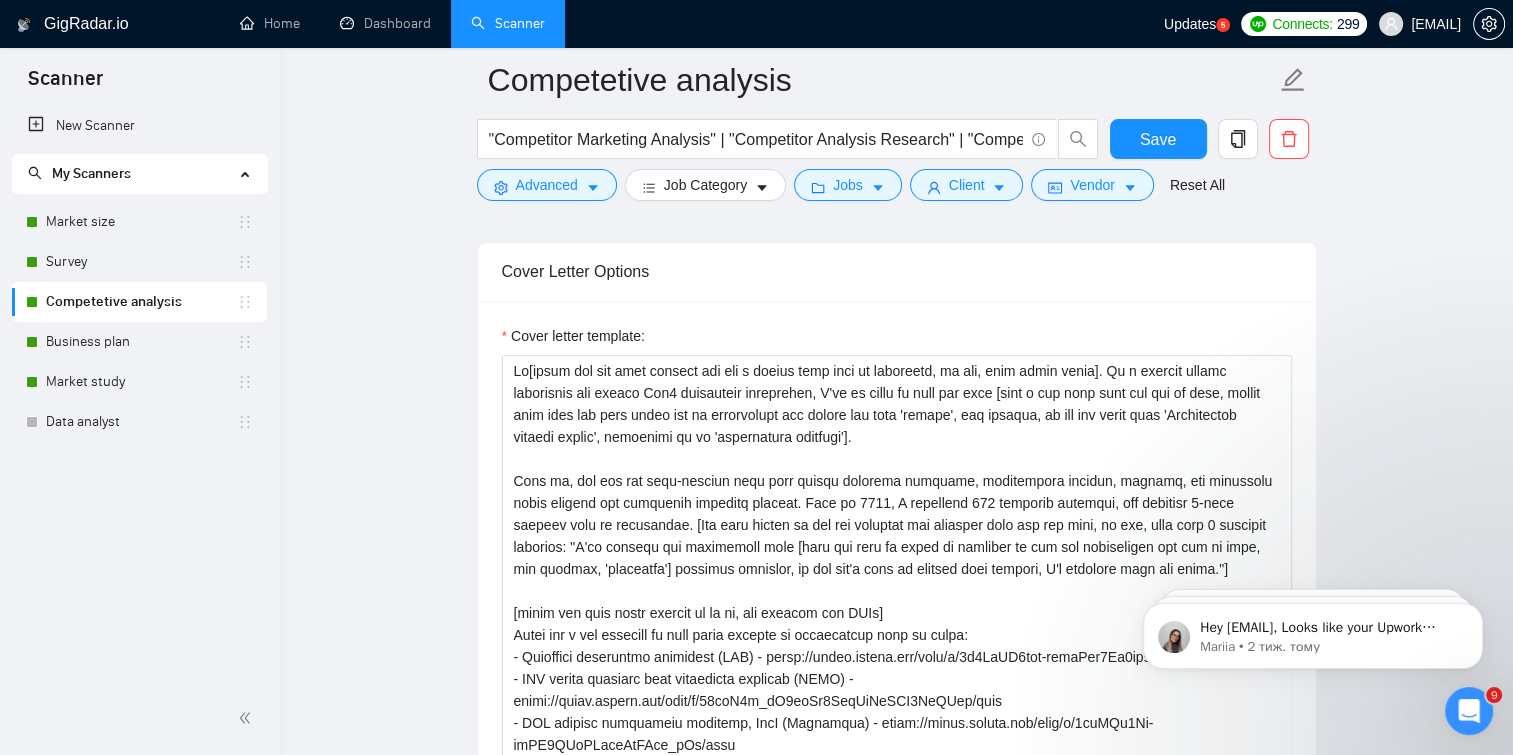 scroll, scrollTop: 2192, scrollLeft: 0, axis: vertical 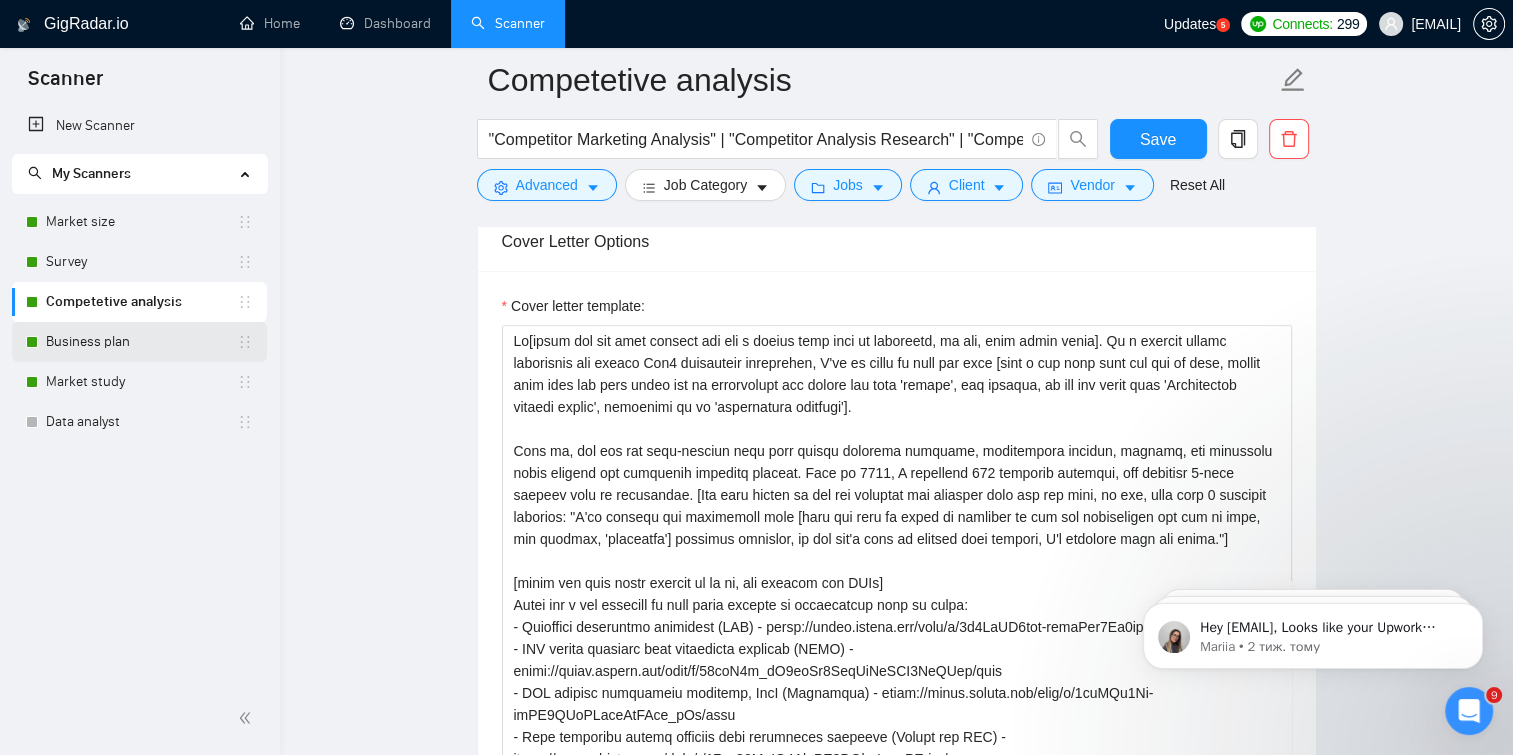 click on "Business plan" at bounding box center [141, 342] 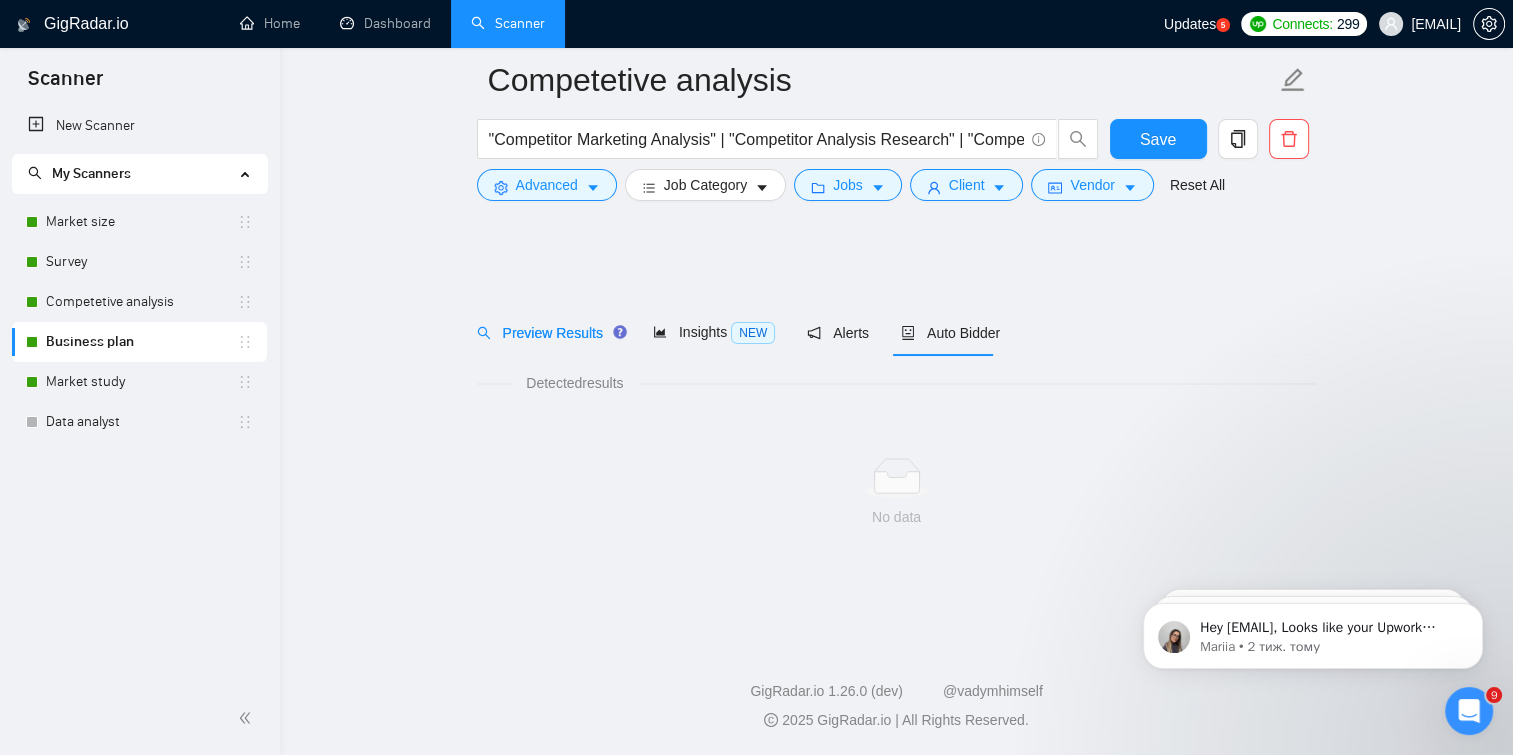 scroll, scrollTop: 0, scrollLeft: 0, axis: both 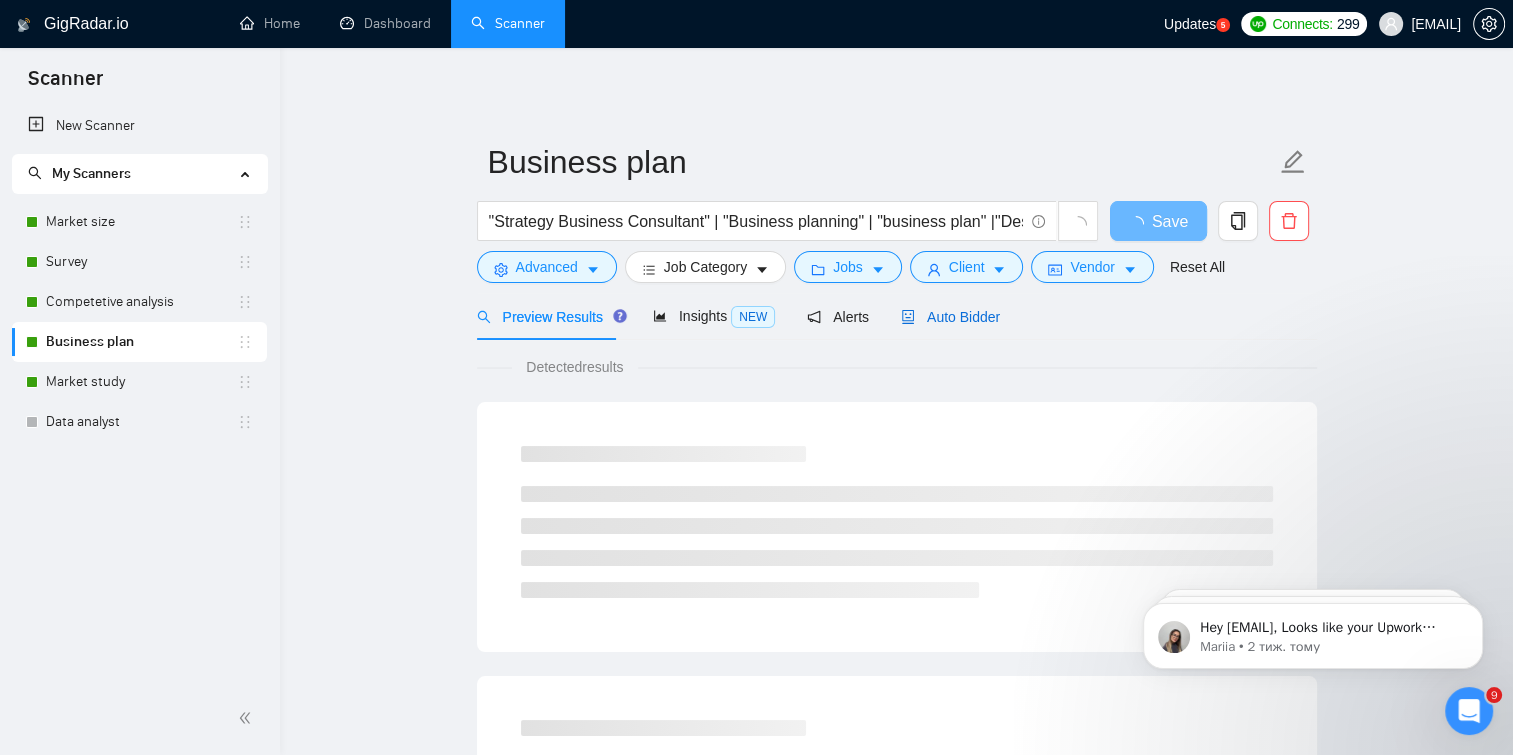 click on "Auto Bidder" at bounding box center [950, 317] 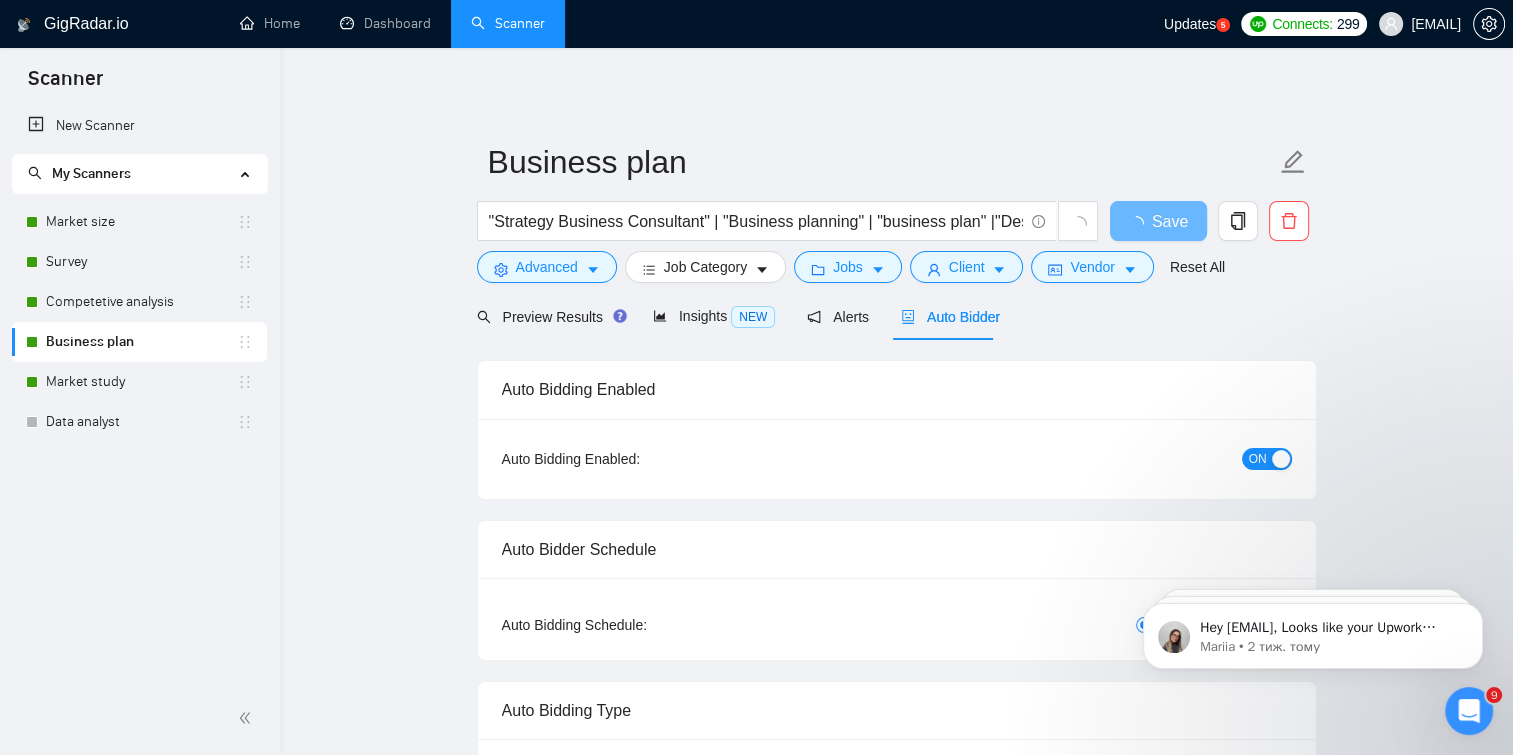 type 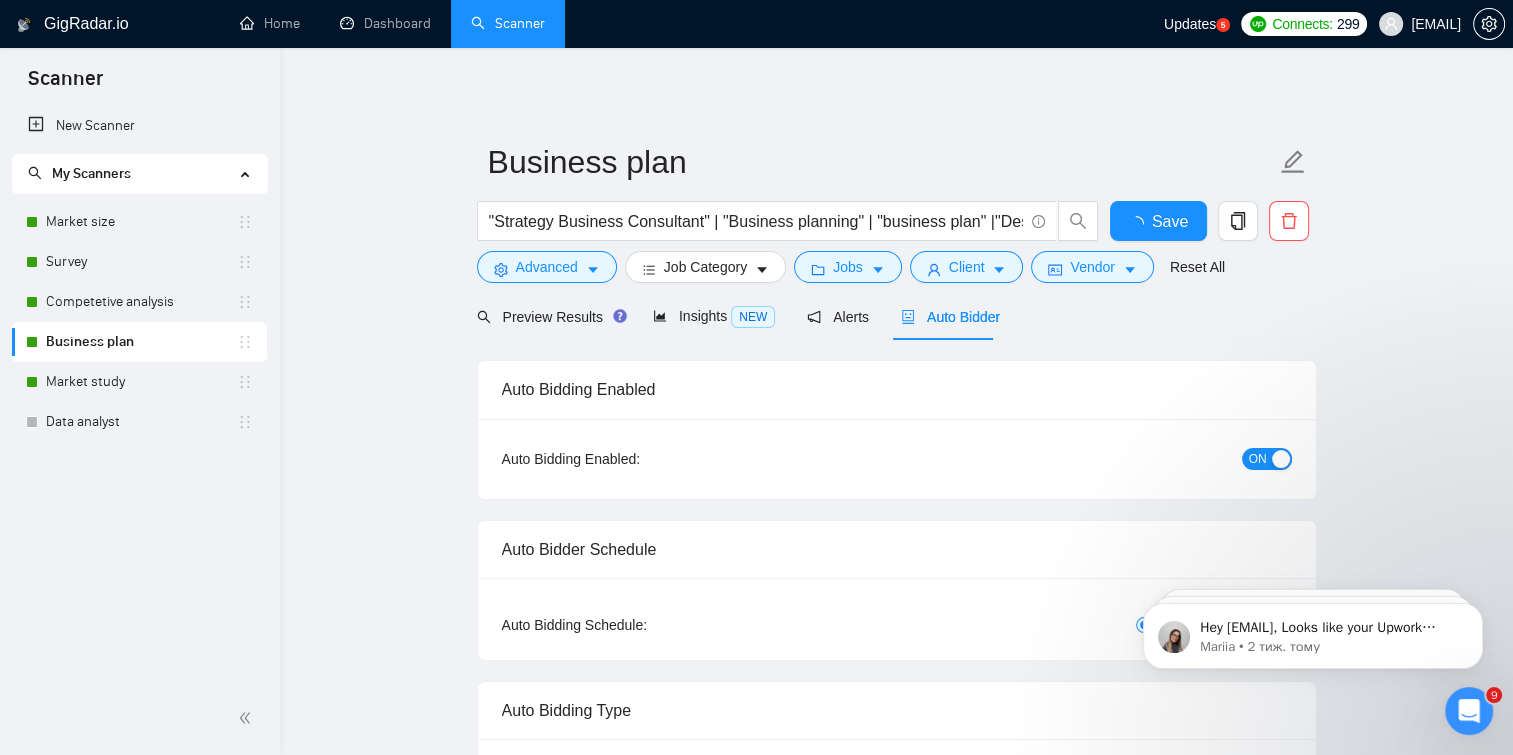 type 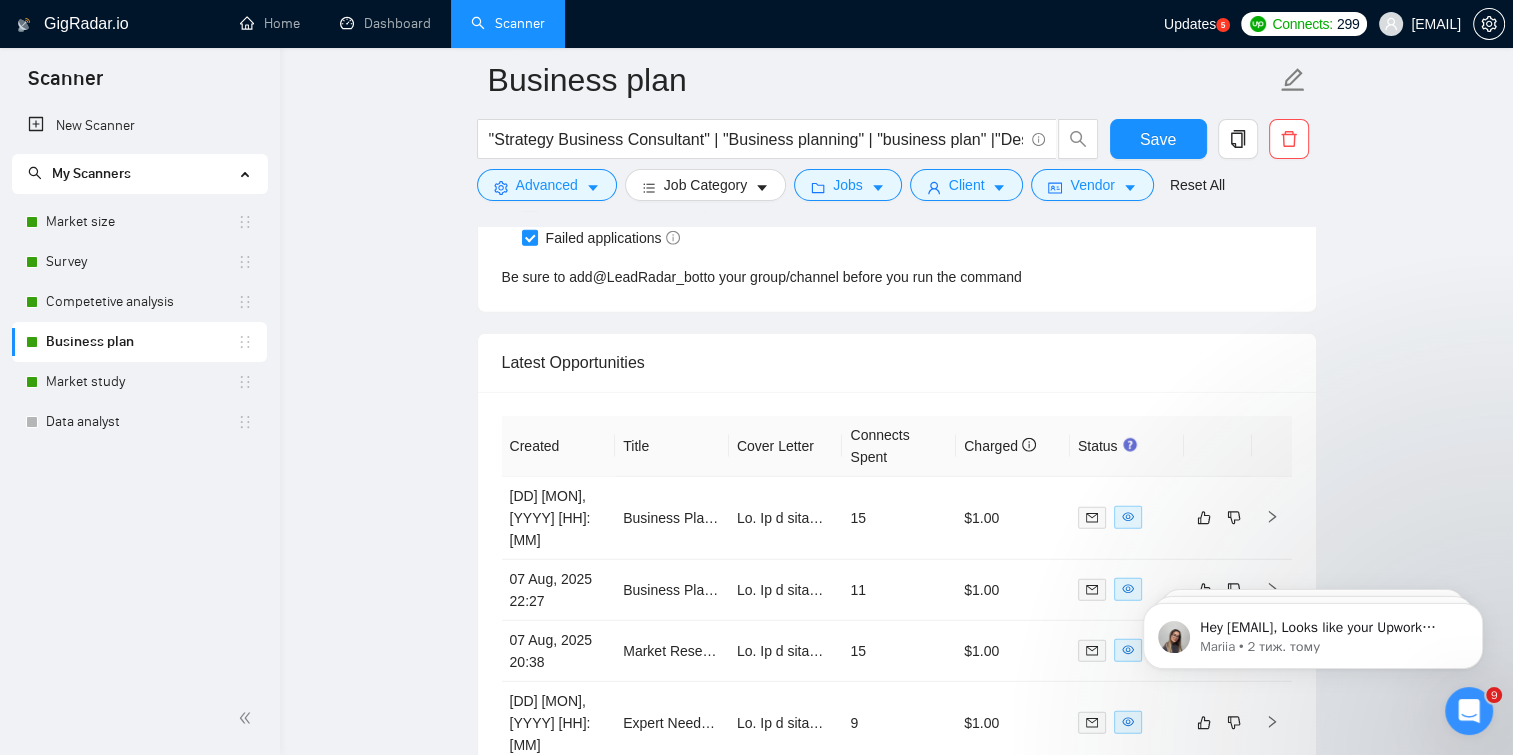 scroll, scrollTop: 5160, scrollLeft: 0, axis: vertical 